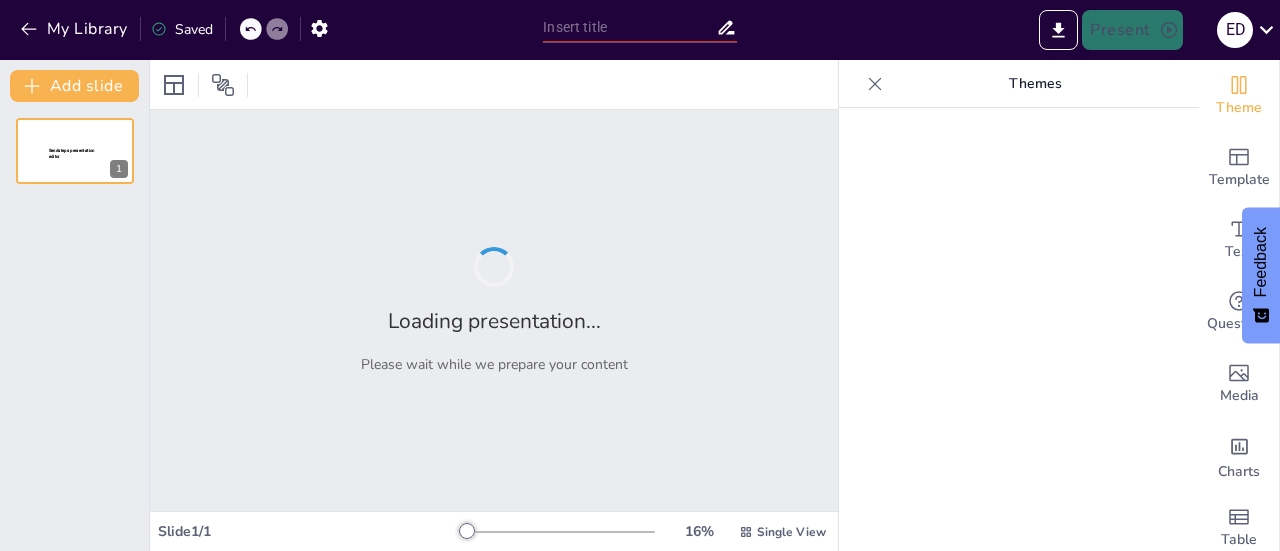 type on "Fotos que Hablan: Contando Historias a Través de Imágenes" 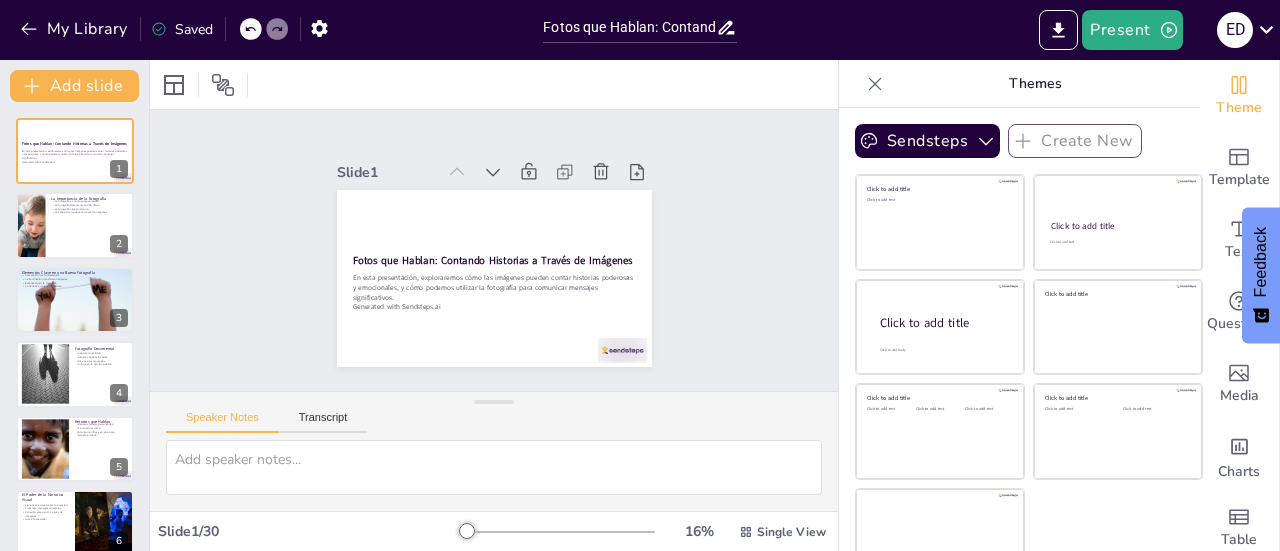 checkbox on "true" 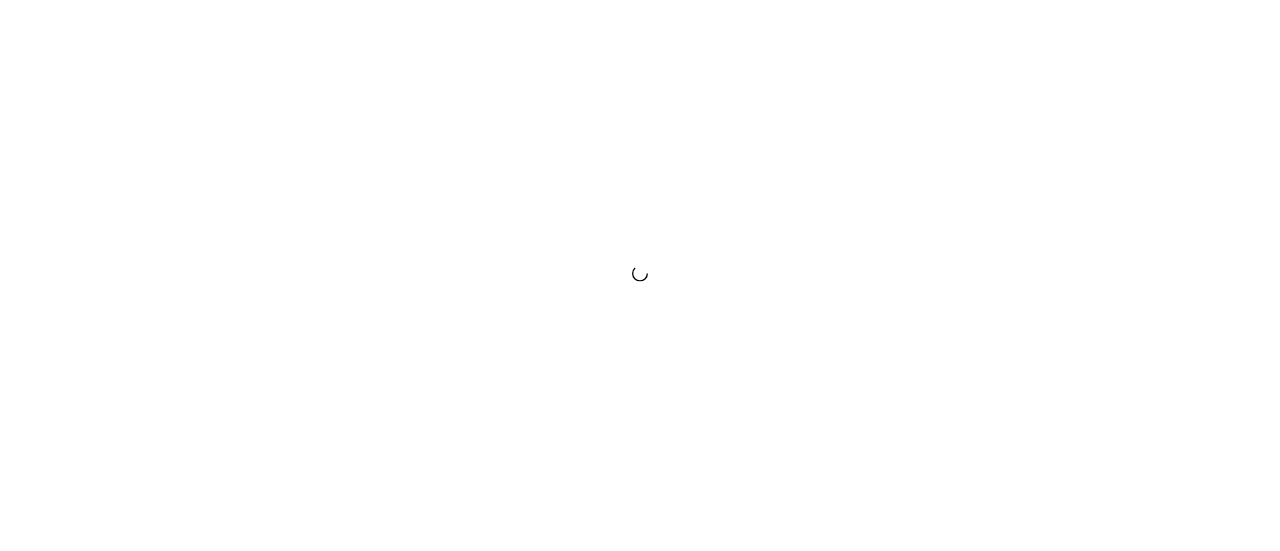 scroll, scrollTop: 0, scrollLeft: 0, axis: both 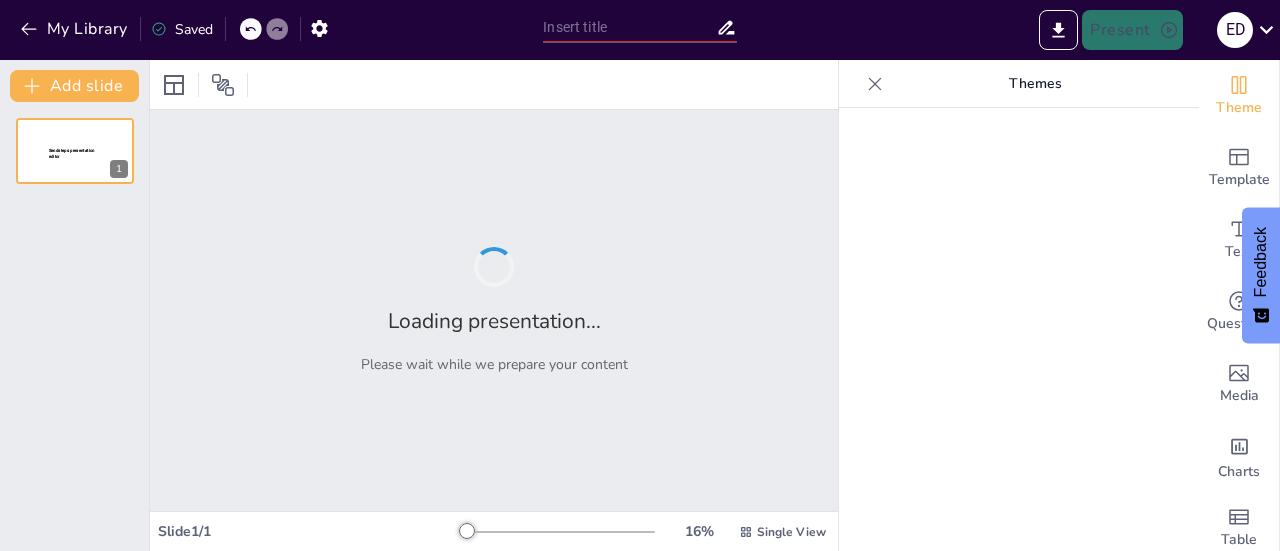 type on "Entre Recuerdos y Sueños: Mi Historia Personal" 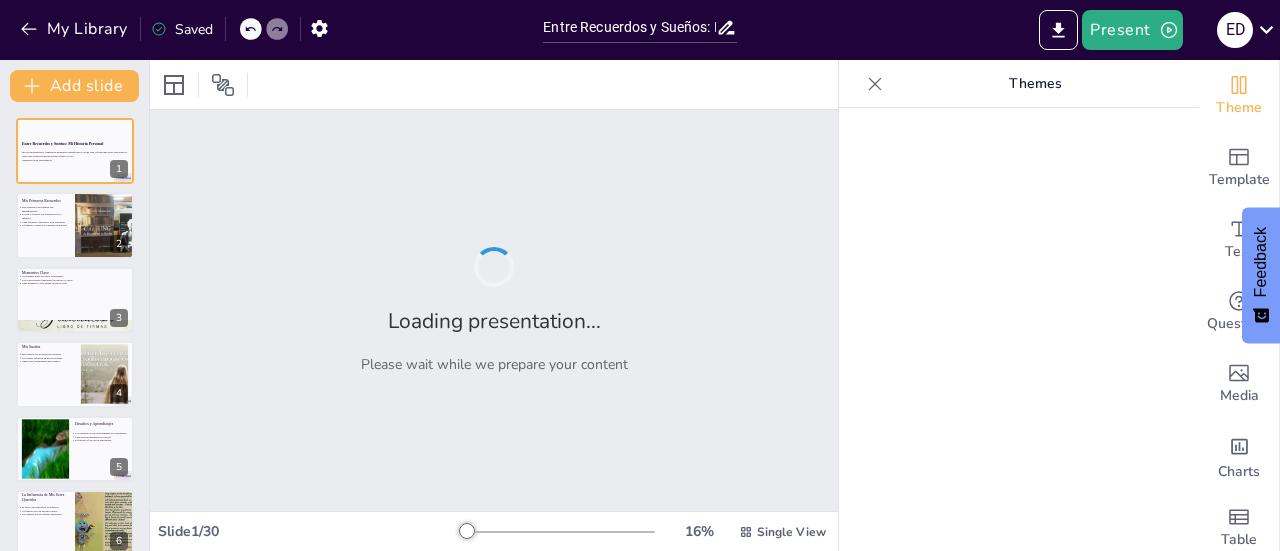 checkbox on "true" 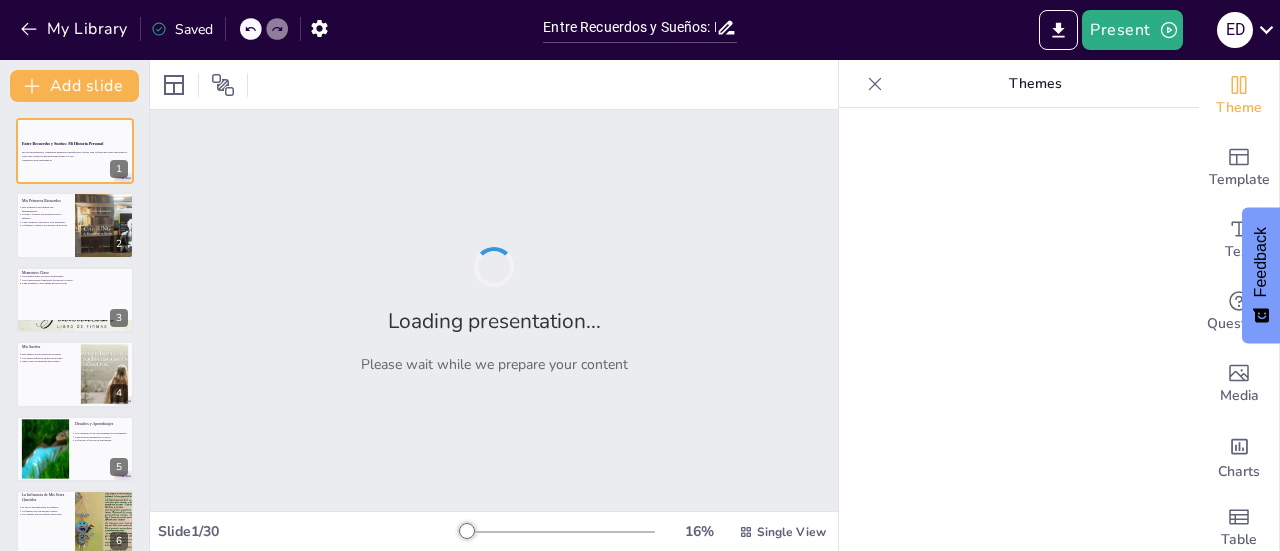 checkbox on "true" 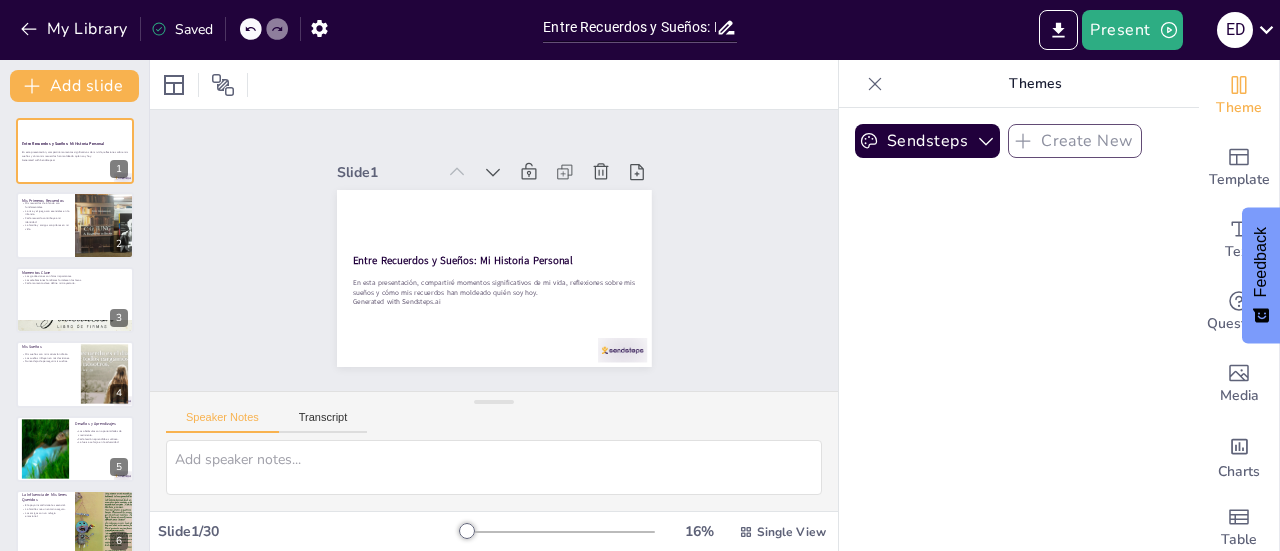 checkbox on "true" 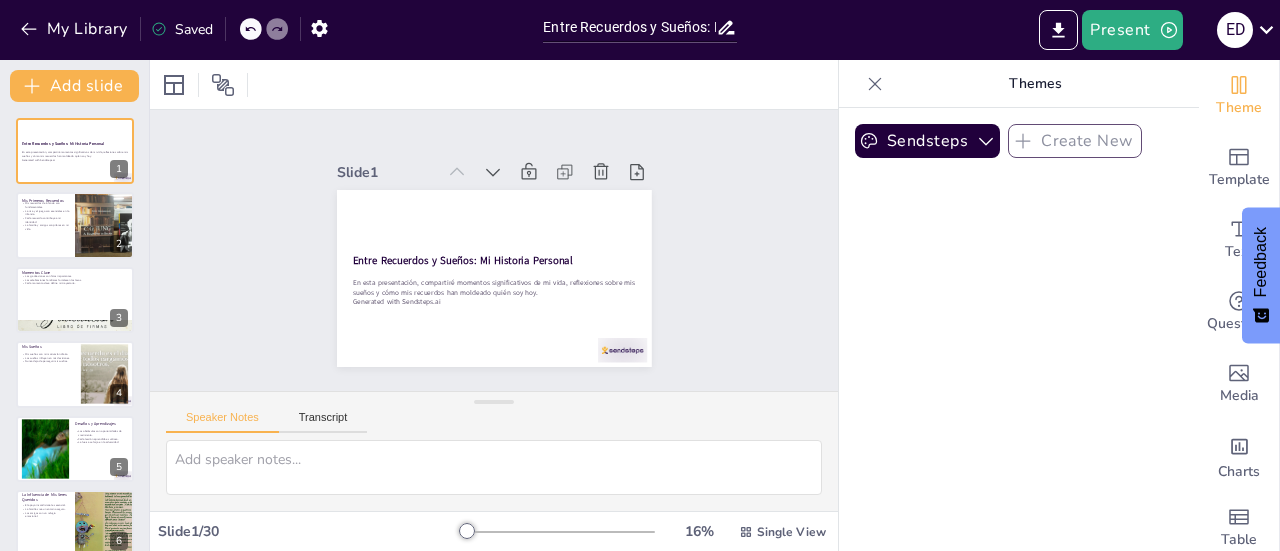 checkbox on "true" 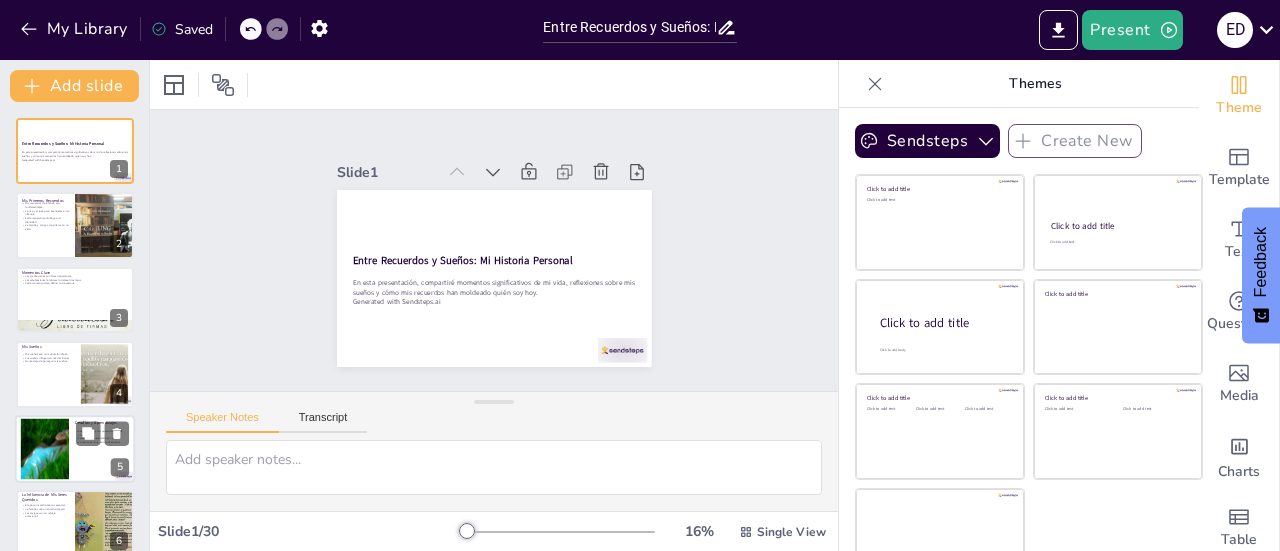checkbox on "true" 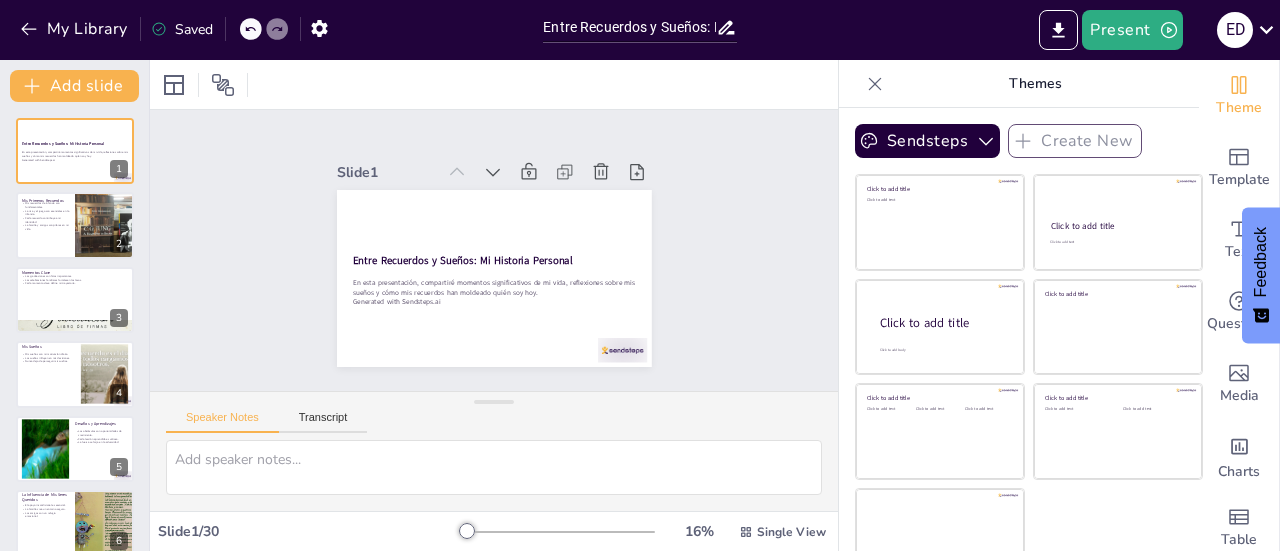 checkbox on "true" 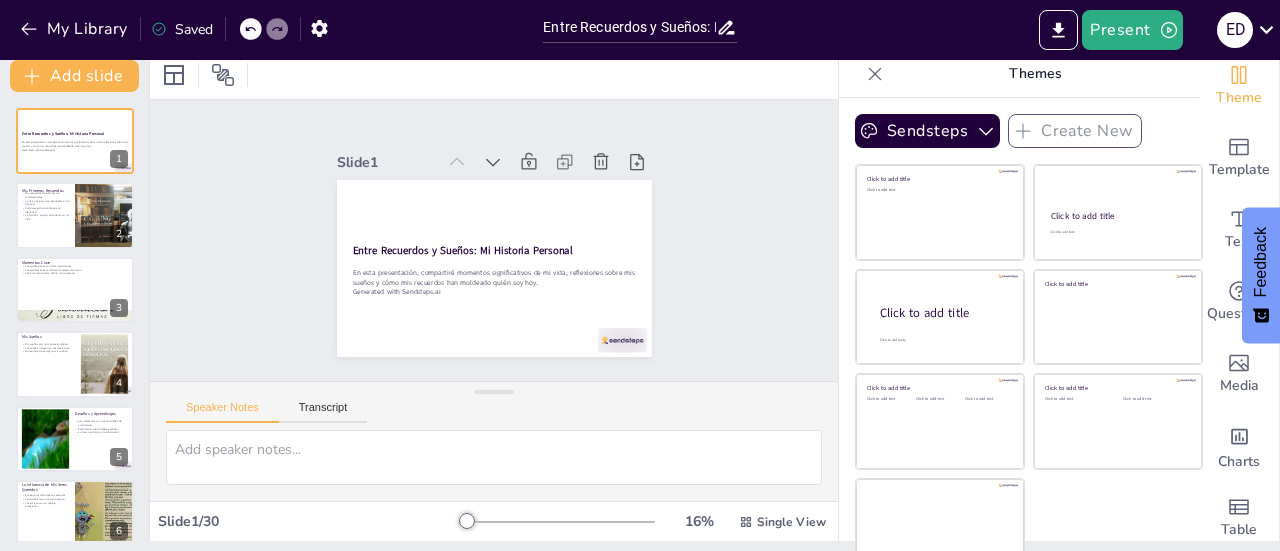 scroll, scrollTop: 0, scrollLeft: 0, axis: both 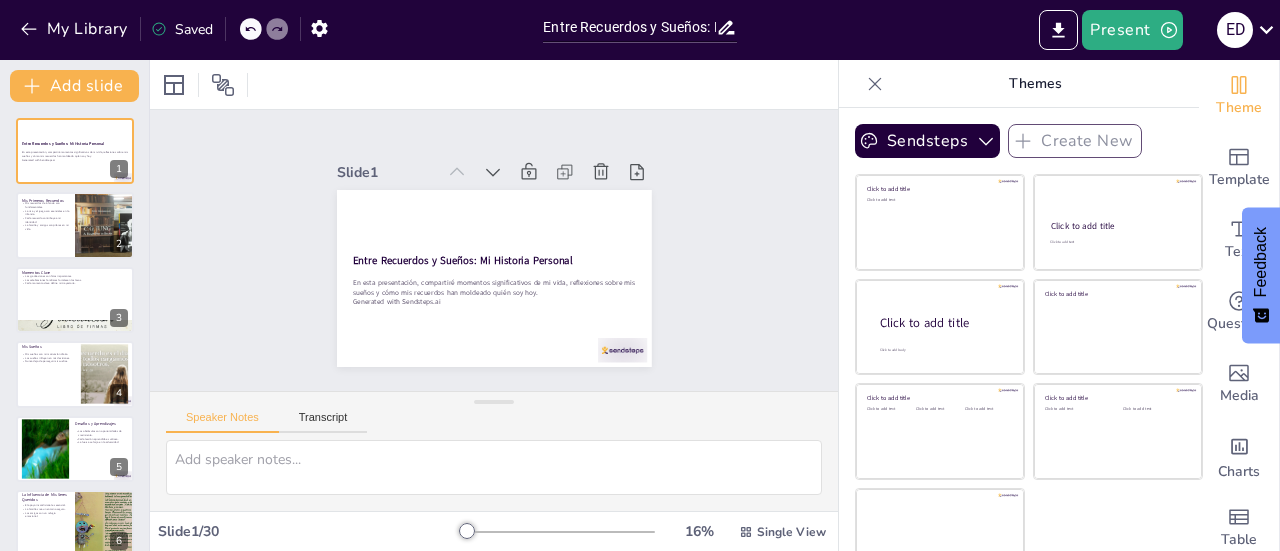 checkbox on "true" 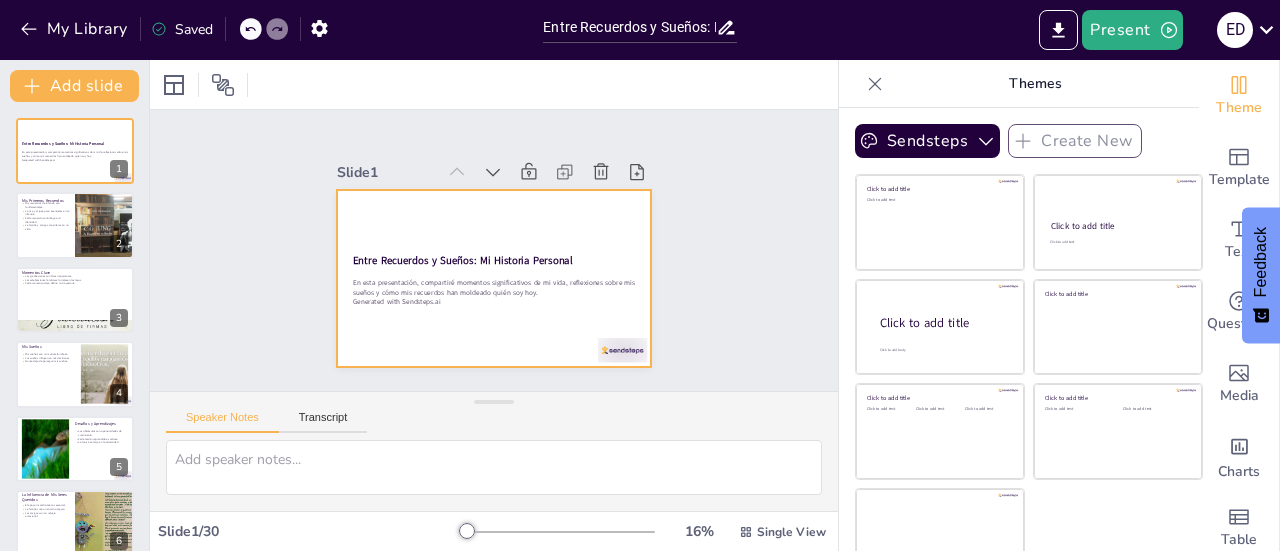 checkbox on "true" 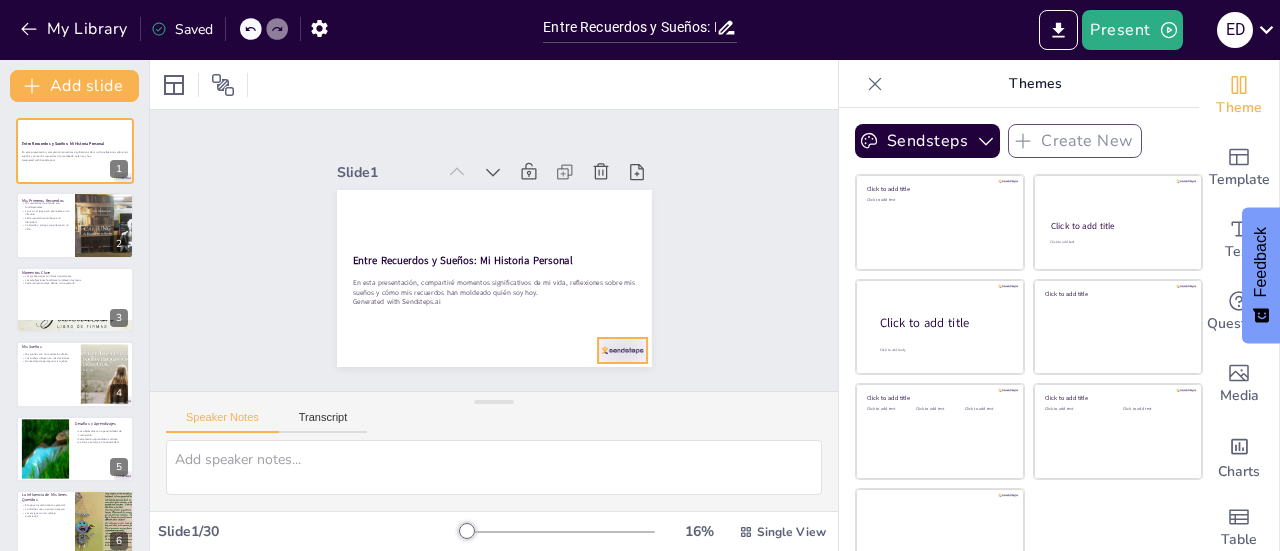 checkbox on "true" 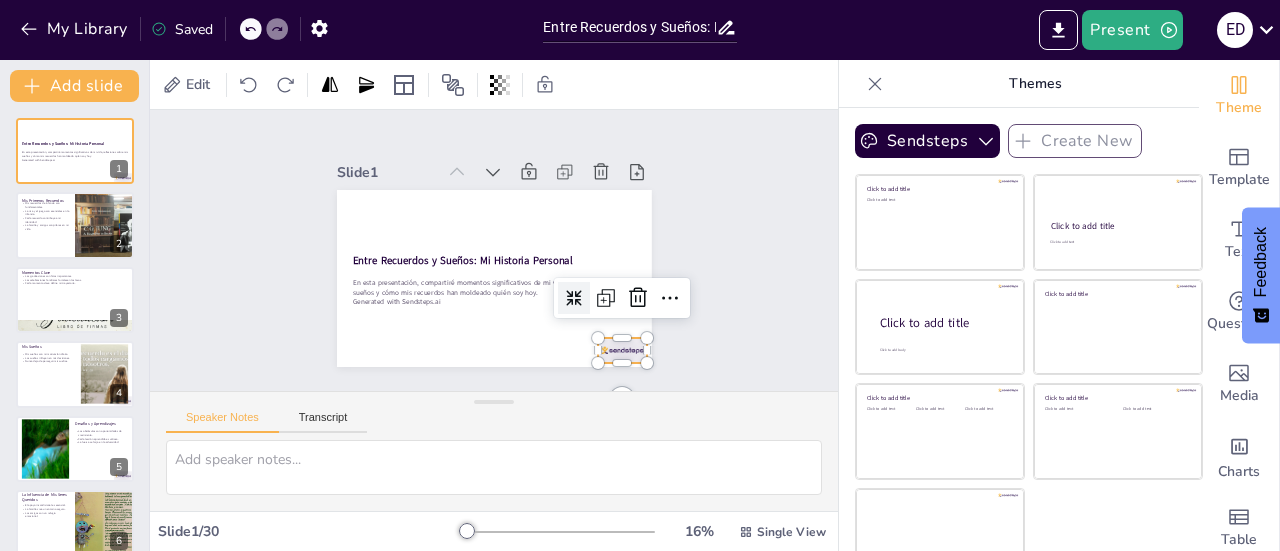 click at bounding box center (610, 363) 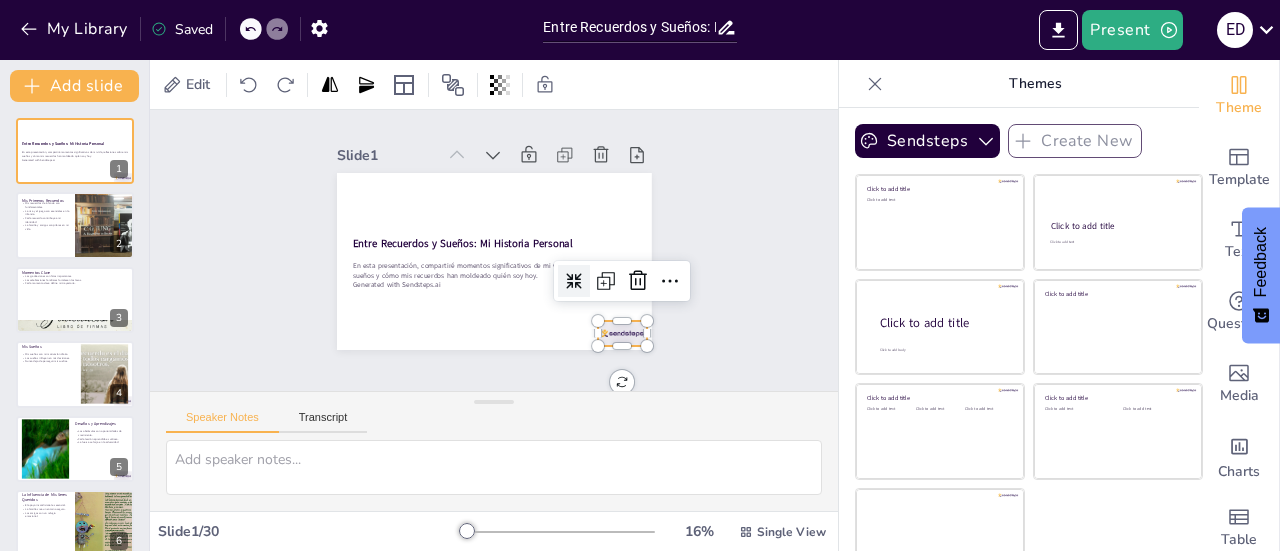 scroll, scrollTop: 26, scrollLeft: 0, axis: vertical 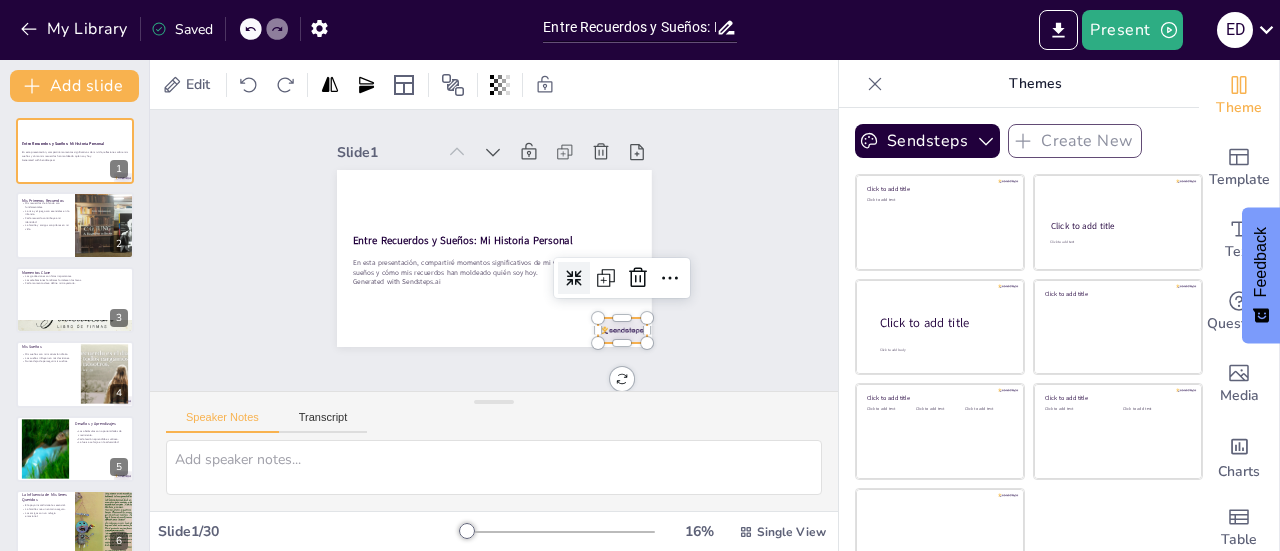 checkbox on "true" 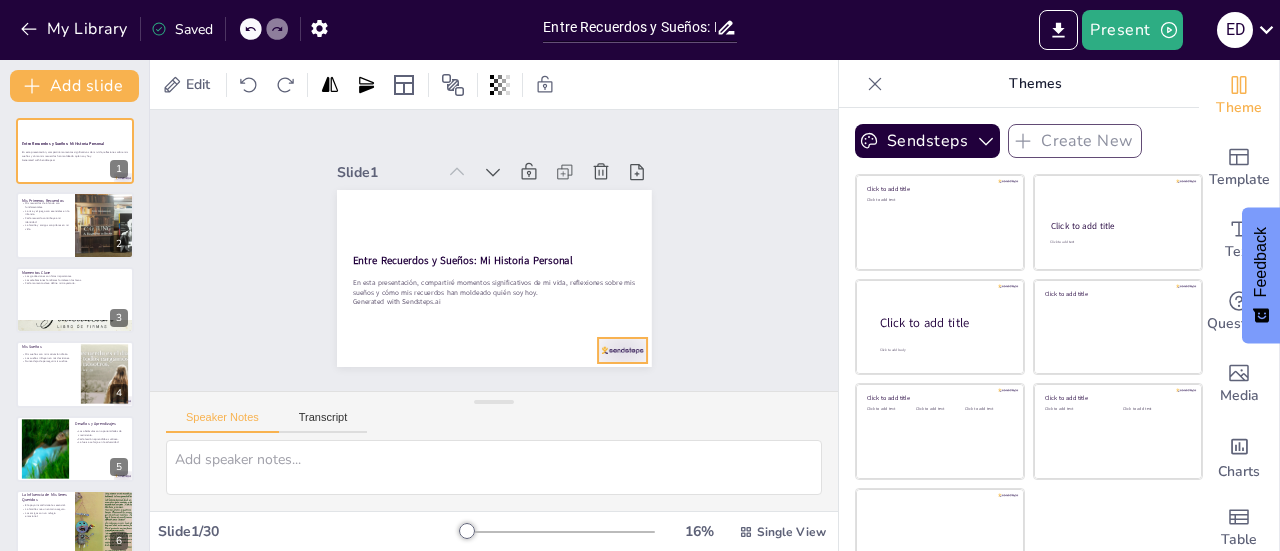 scroll, scrollTop: 0, scrollLeft: 0, axis: both 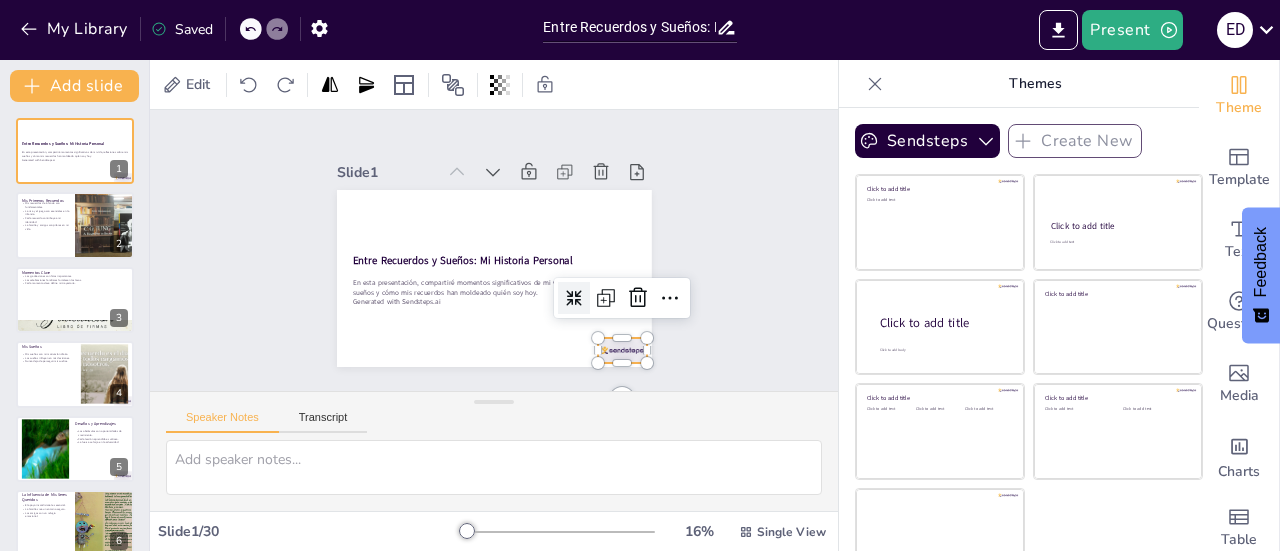 checkbox on "true" 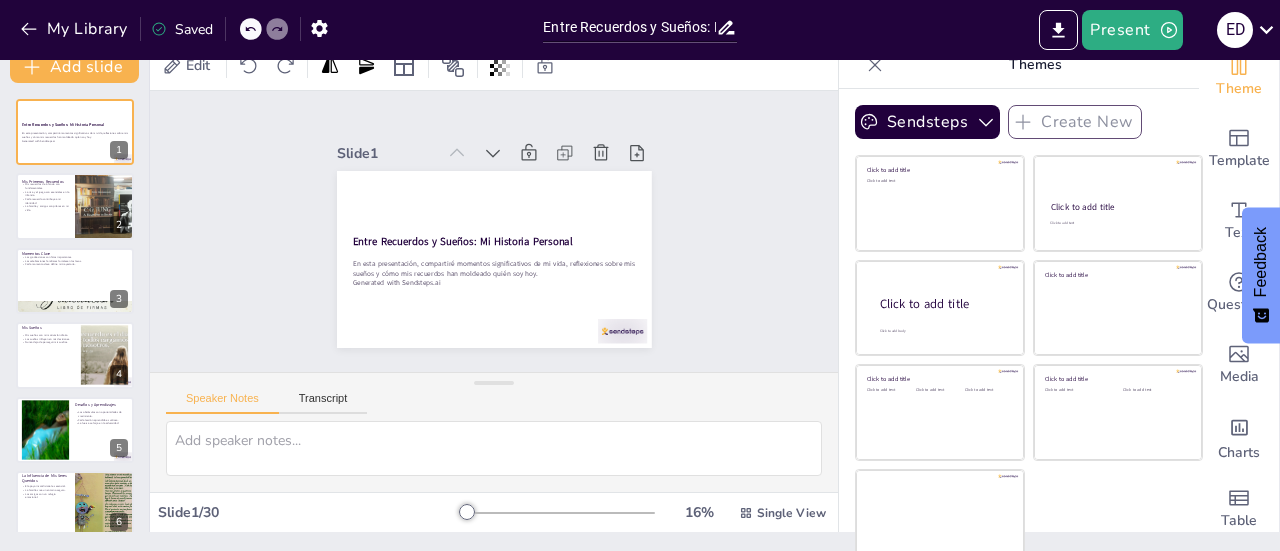 scroll, scrollTop: 29, scrollLeft: 0, axis: vertical 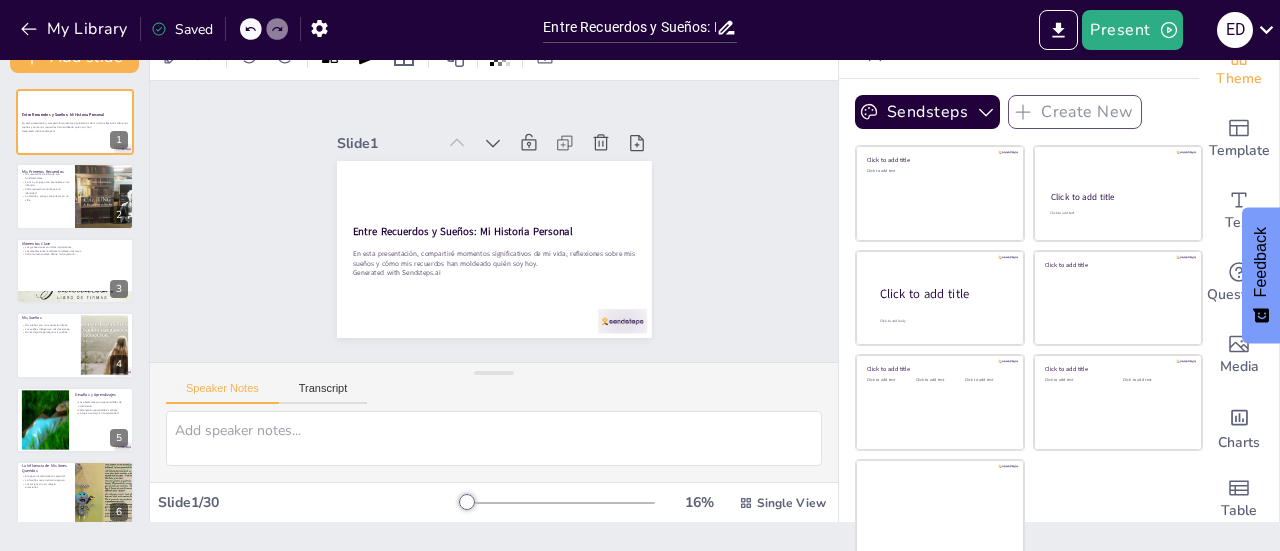 checkbox on "true" 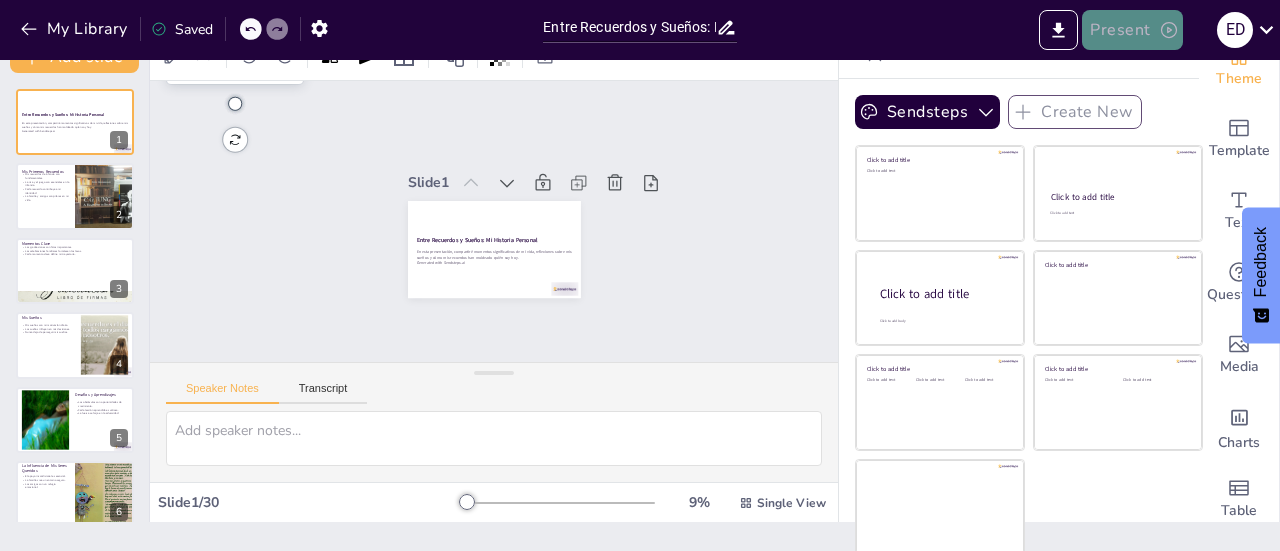 click on "Present" at bounding box center [1132, 30] 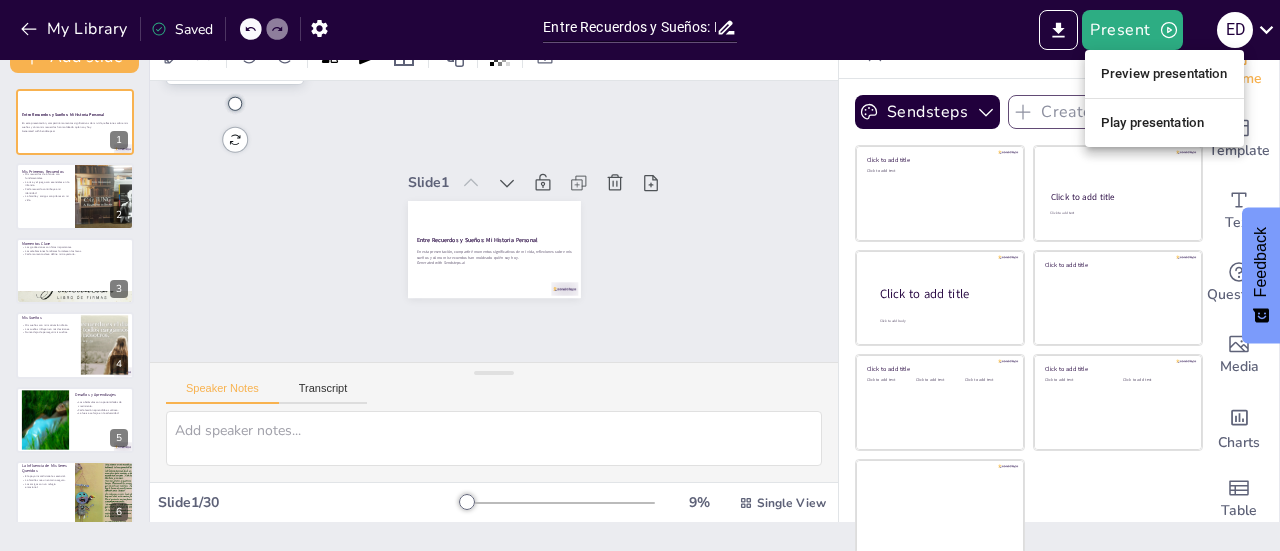 click on "Play presentation" at bounding box center [1164, 123] 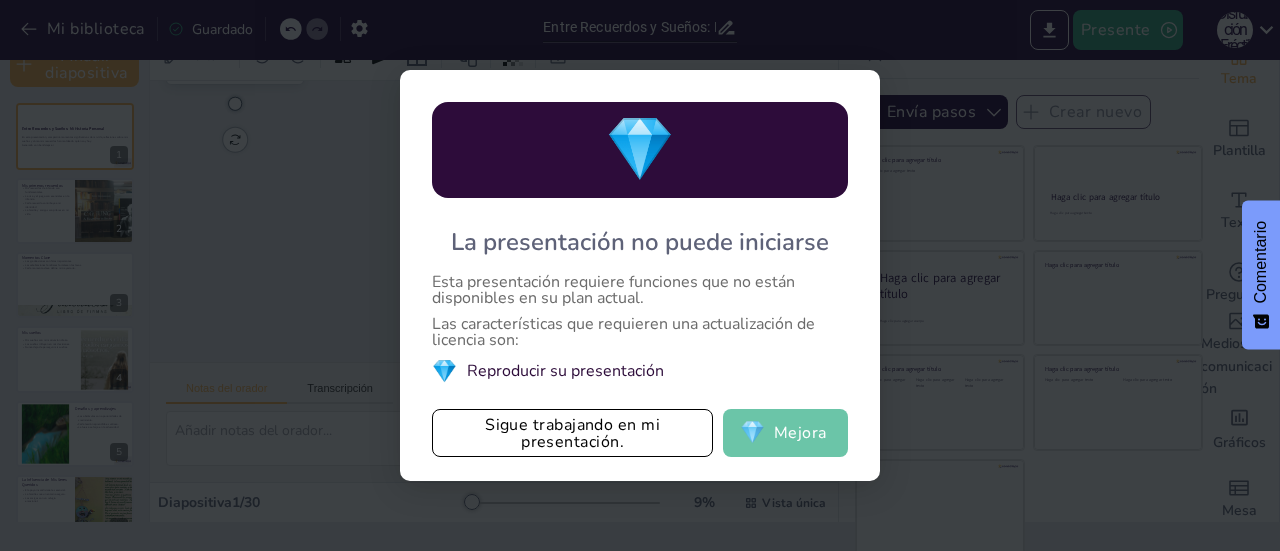 click on "Mejora" at bounding box center (800, 434) 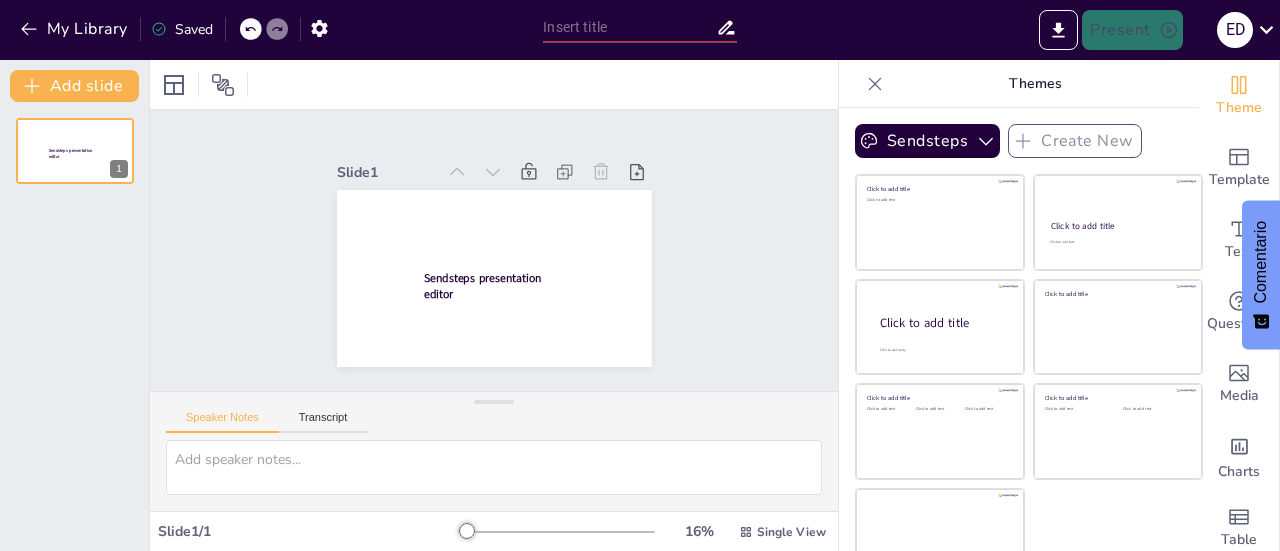 type on "Entre Recuerdos y Sueños: Mi Historia Personal" 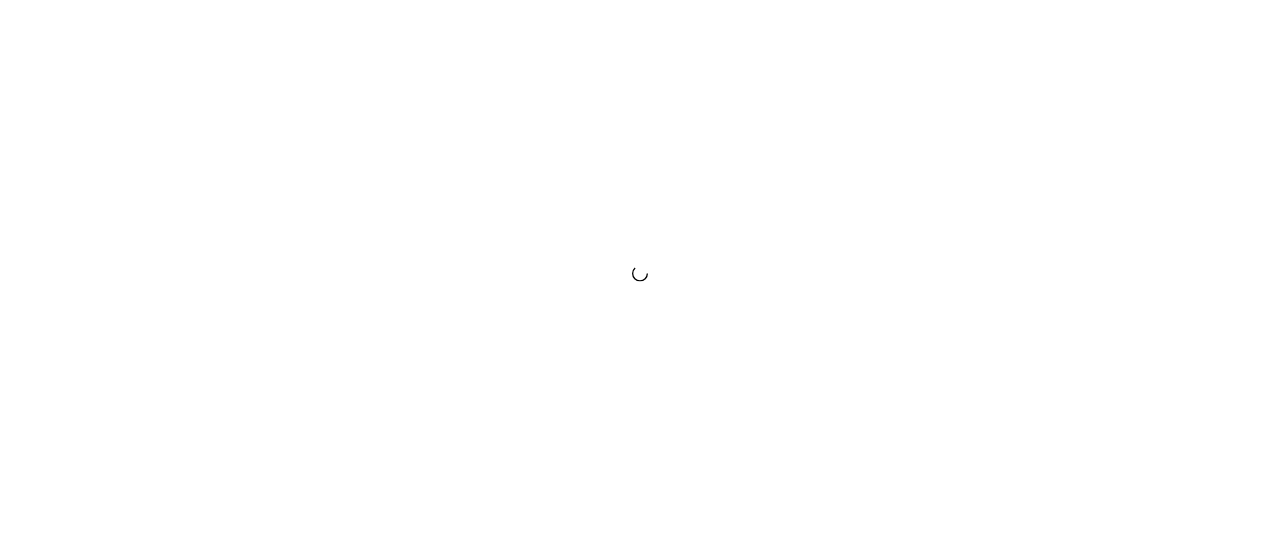 scroll, scrollTop: 0, scrollLeft: 0, axis: both 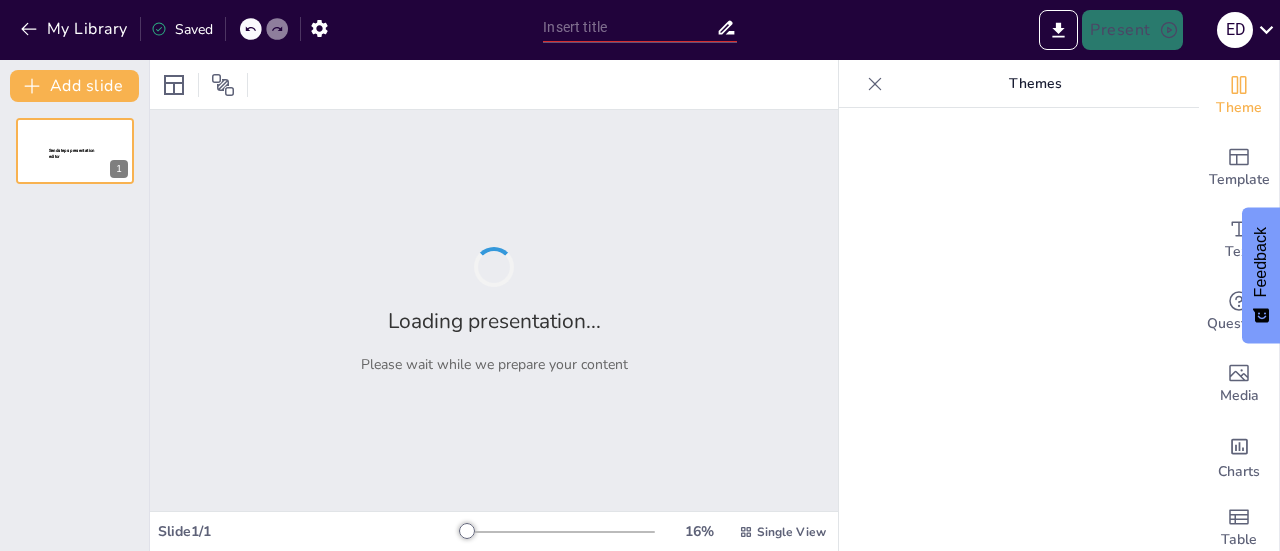 type on "Entre Recuerdos y Sueños: Mi Historia Personal" 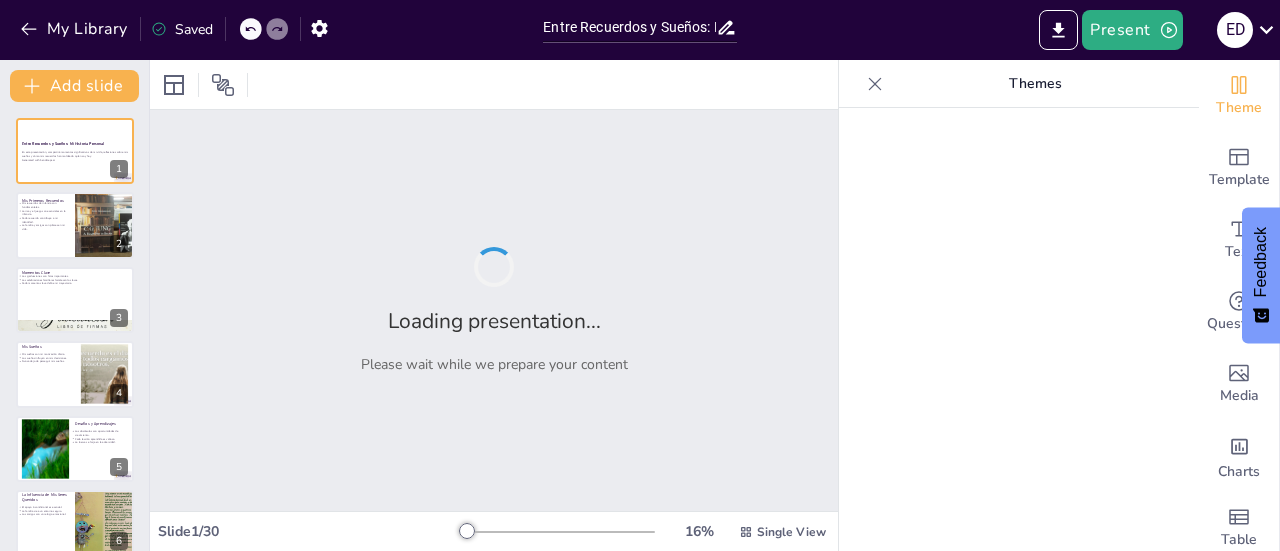 checkbox on "true" 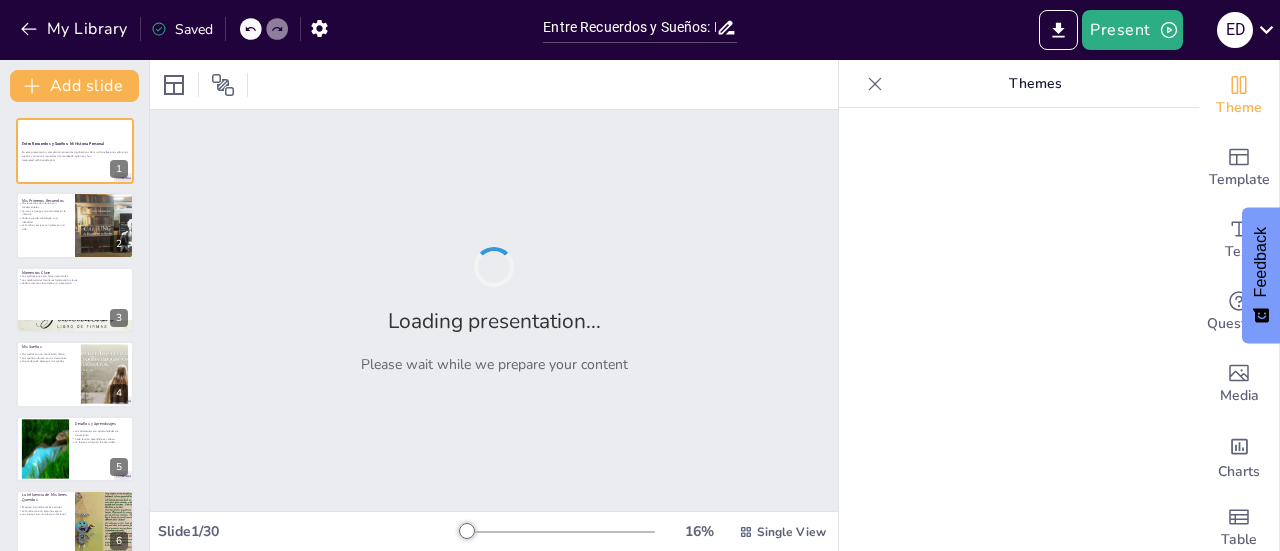 checkbox on "true" 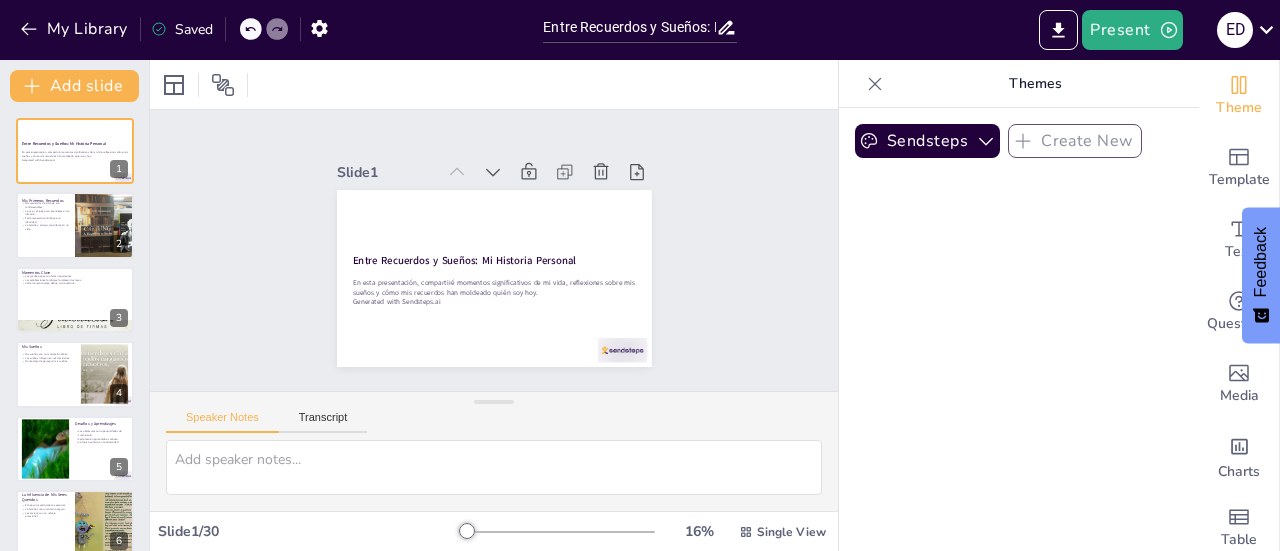 checkbox on "true" 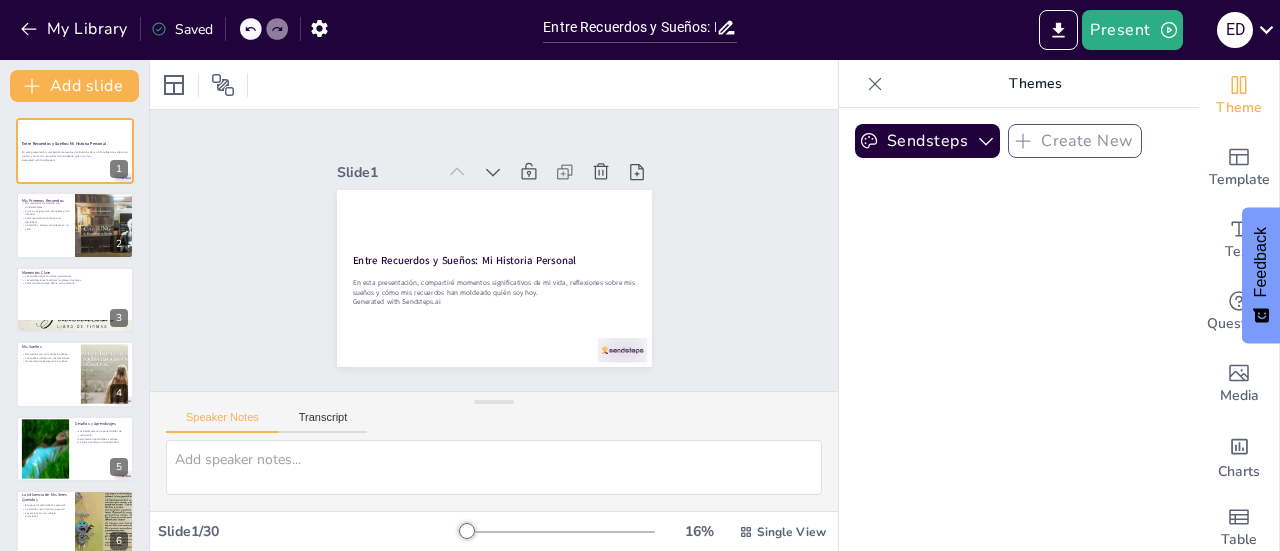 checkbox on "true" 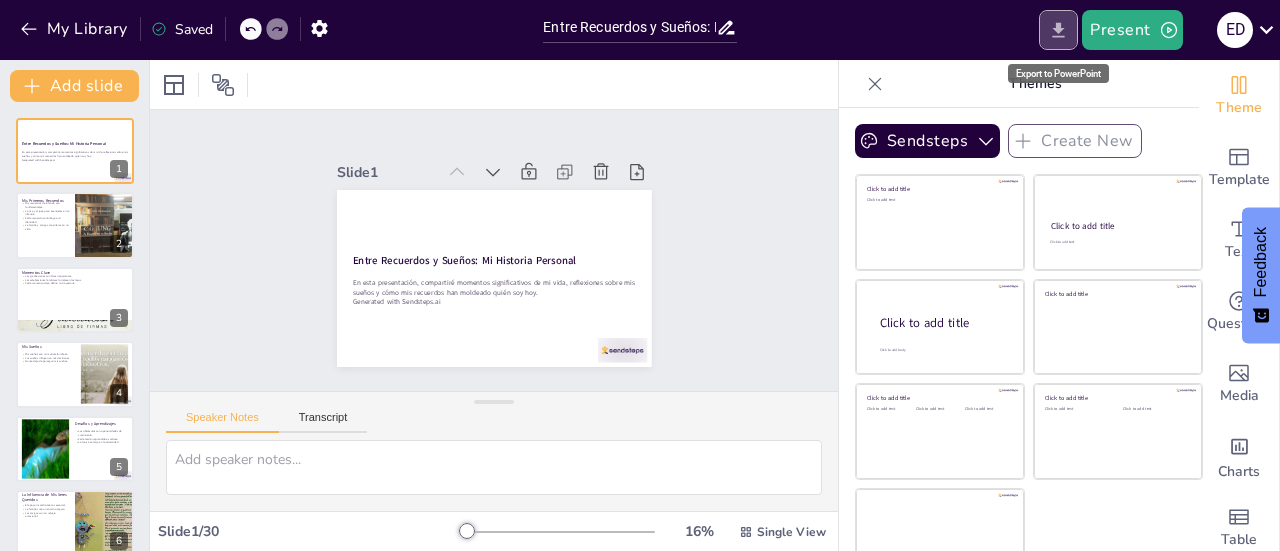 click 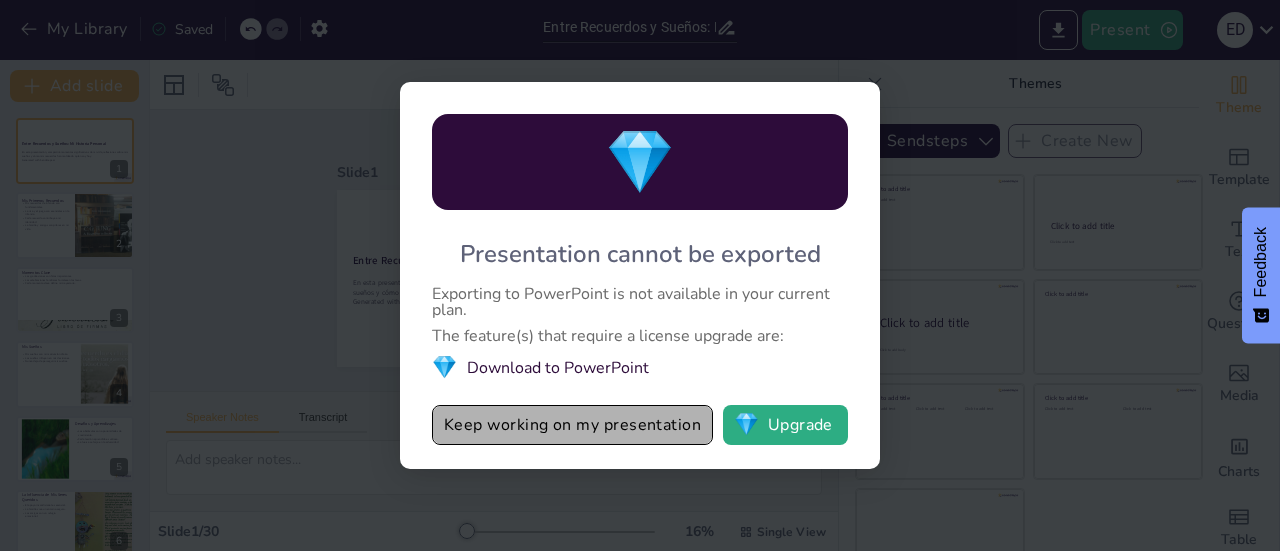 click on "Keep working on my presentation" at bounding box center [572, 425] 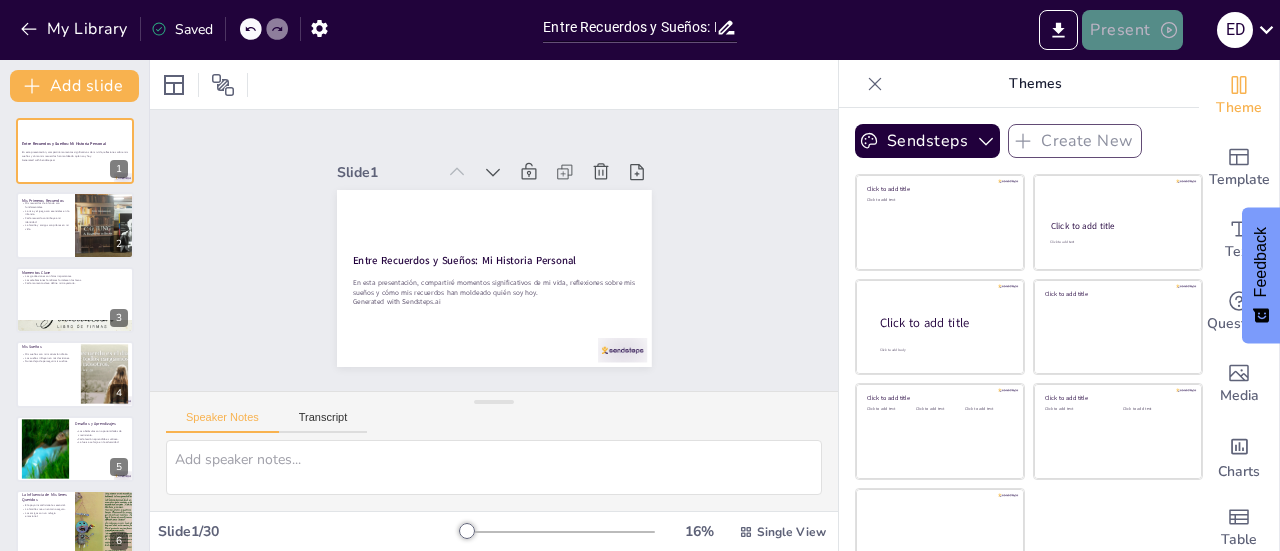 click 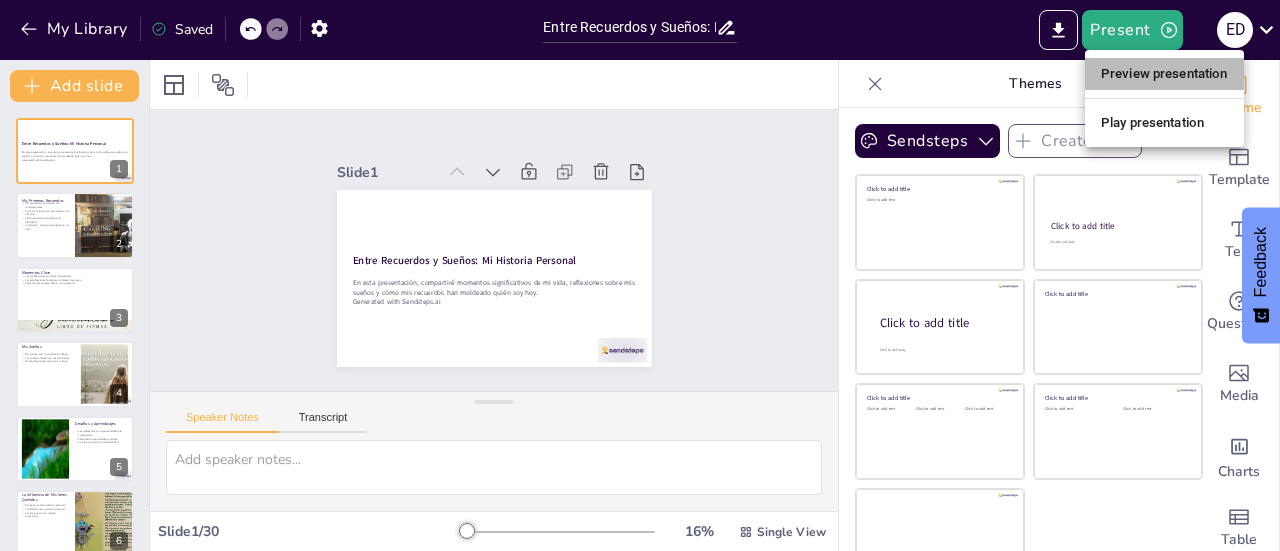 click on "Preview presentation" at bounding box center [1164, 74] 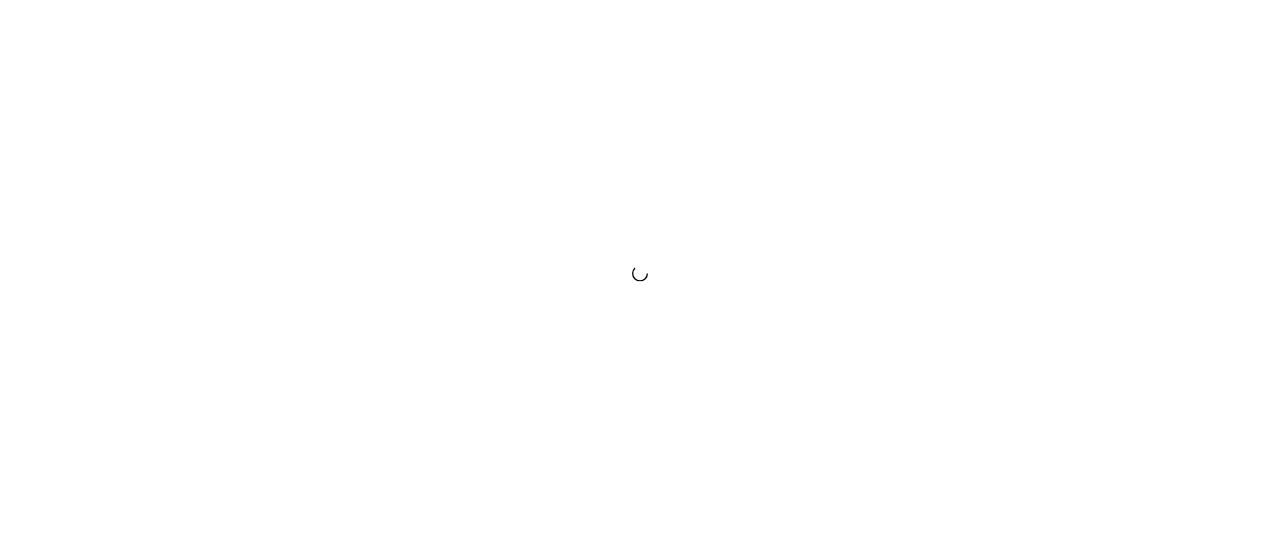 scroll, scrollTop: 0, scrollLeft: 0, axis: both 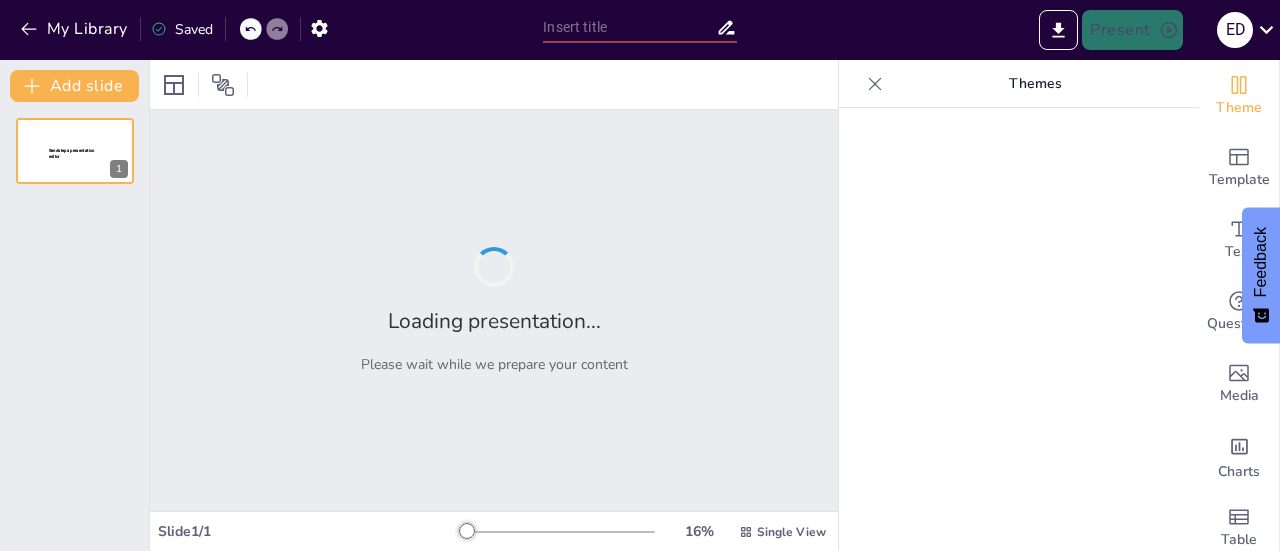 type on "Historias que Marcaron Épocas: Un Paseo por el Pasado" 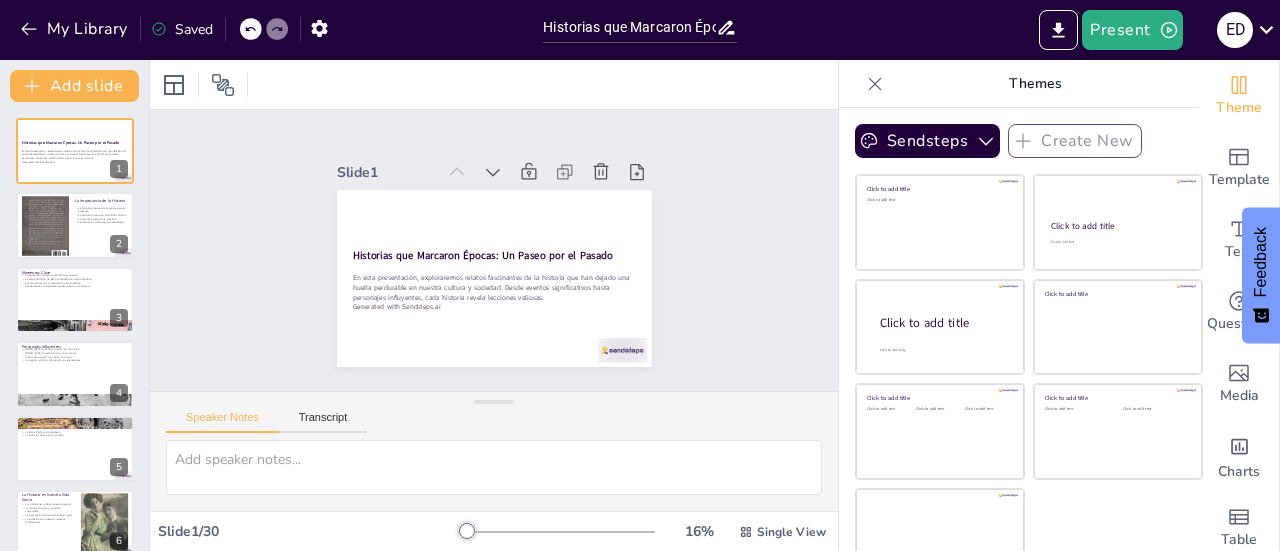 checkbox on "true" 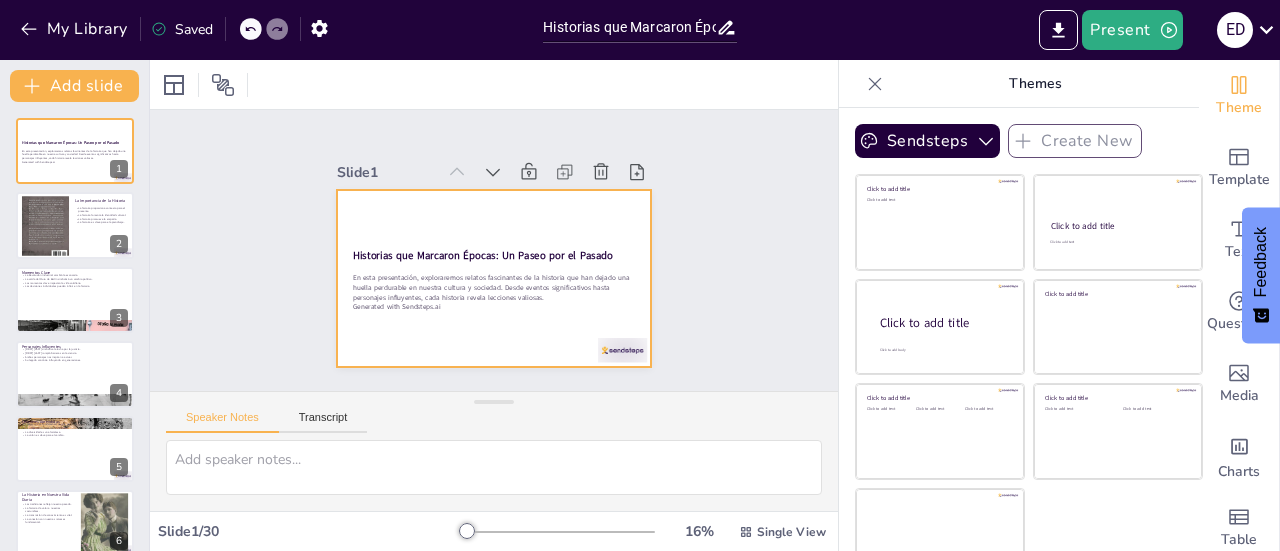 checkbox on "true" 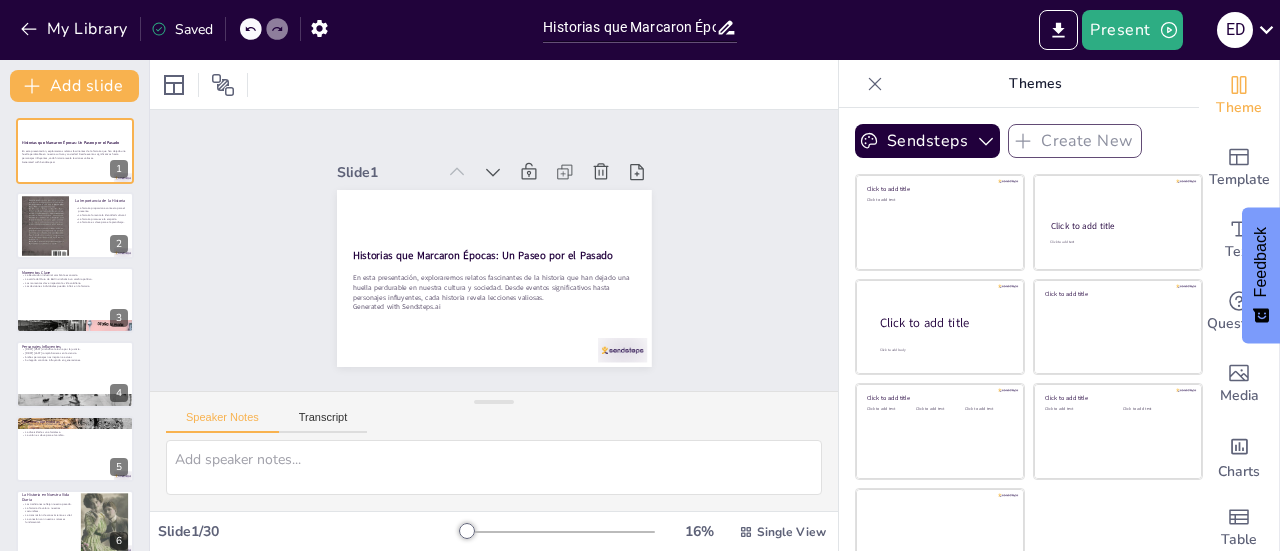 scroll, scrollTop: 29, scrollLeft: 0, axis: vertical 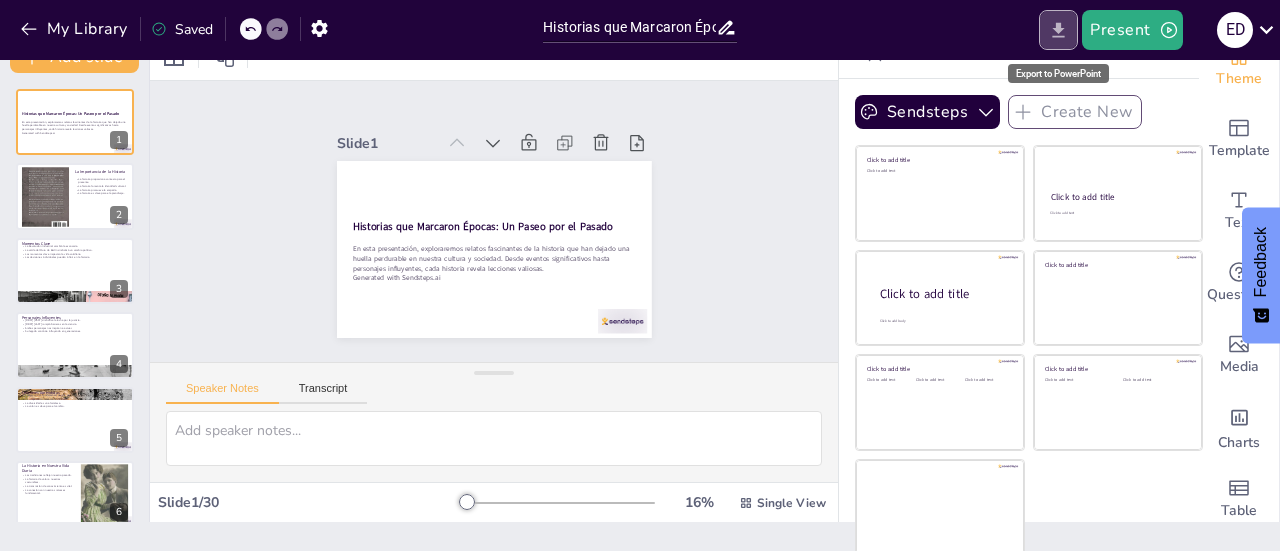 click 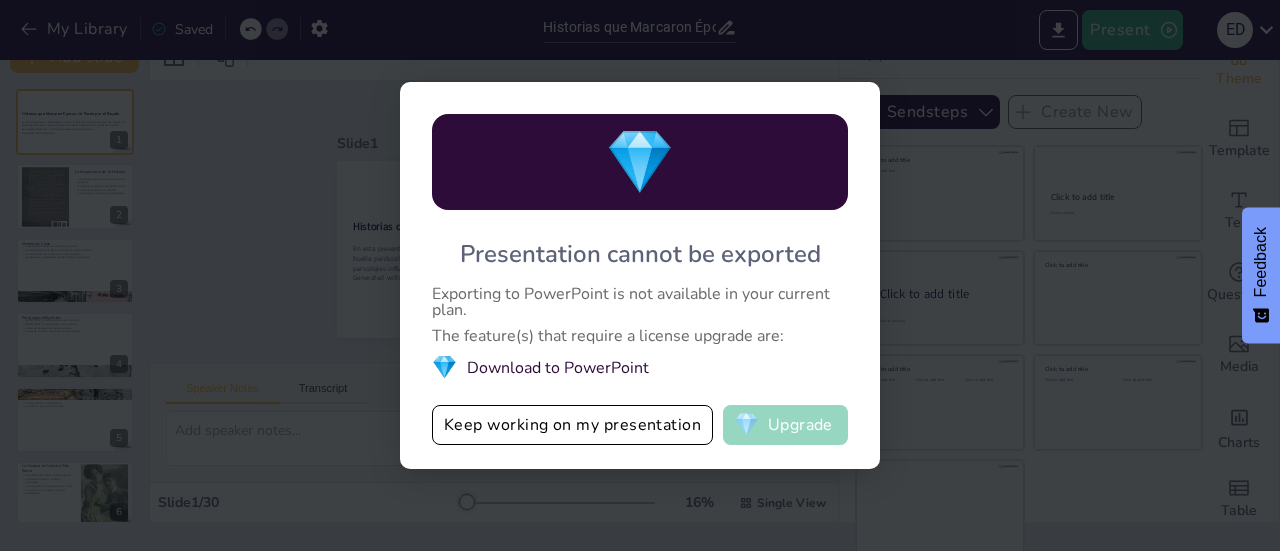 click on "💎 Upgrade" at bounding box center (785, 425) 